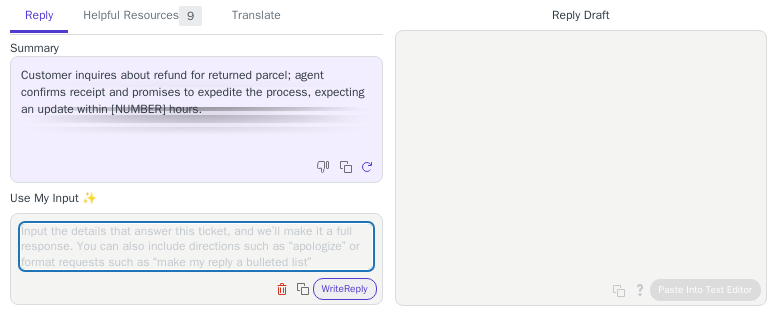 scroll, scrollTop: 0, scrollLeft: 0, axis: both 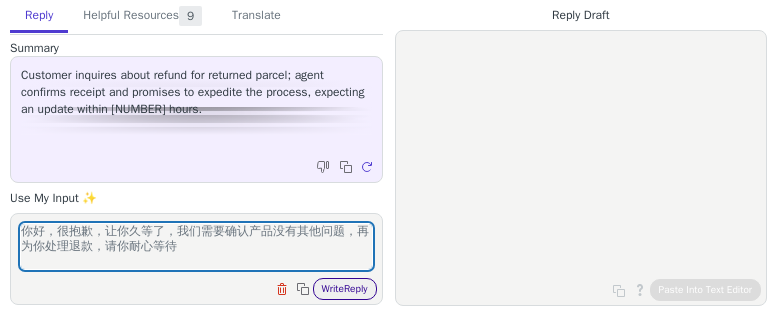 type on "你好，很抱歉，让你久等了，我们需要确认产品没有其他问题，再为你处理退款，请你耐心等待" 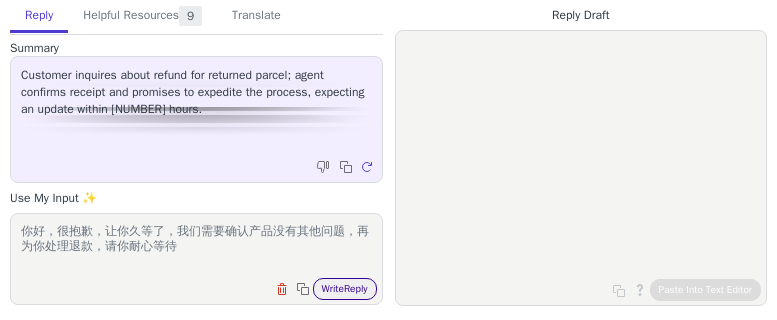 click on "Write  Reply" at bounding box center (345, 289) 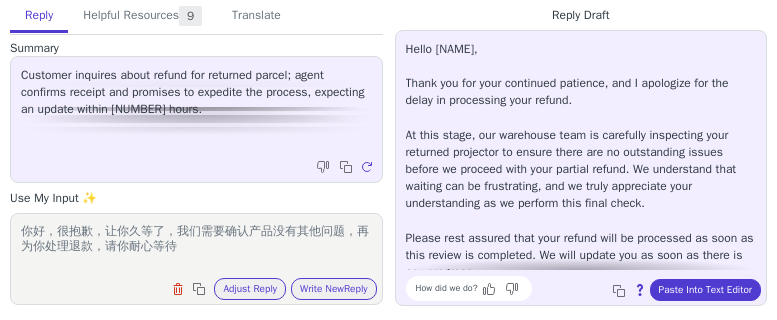 scroll, scrollTop: 80, scrollLeft: 0, axis: vertical 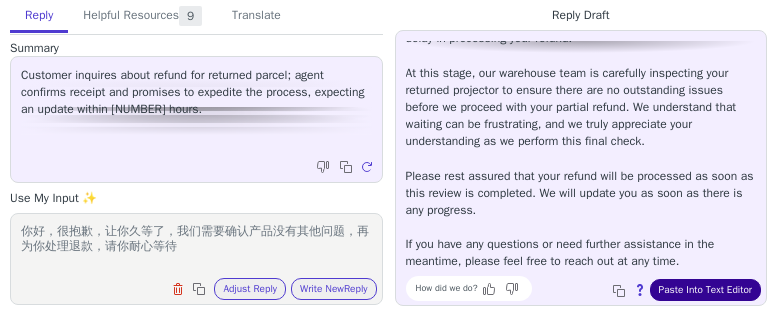 click on "Paste Into Text Editor" at bounding box center [705, 290] 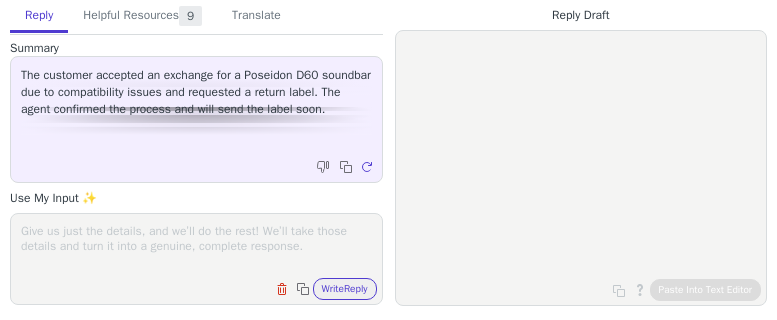 scroll, scrollTop: 0, scrollLeft: 0, axis: both 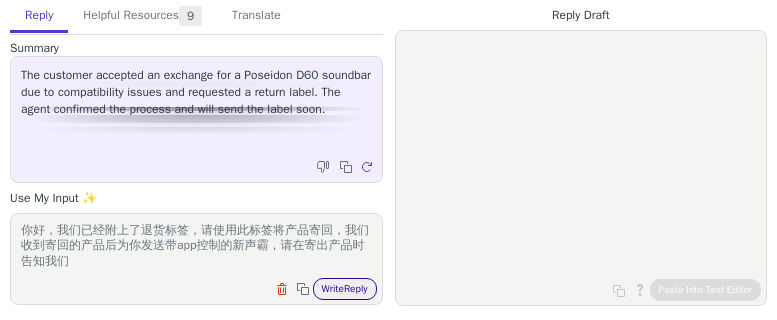 type on "你好，我们已经附上了退货标签，请使用此标签将产品寄回，我们收到寄回的产品后为你发送带app控制的新声霸，请在寄出产品时告知我们" 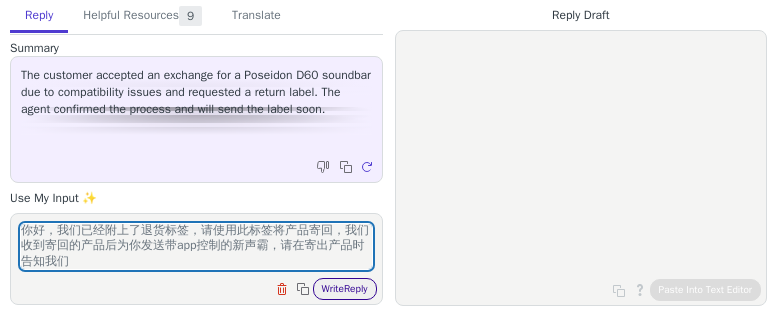 click on "Write  Reply" at bounding box center (345, 289) 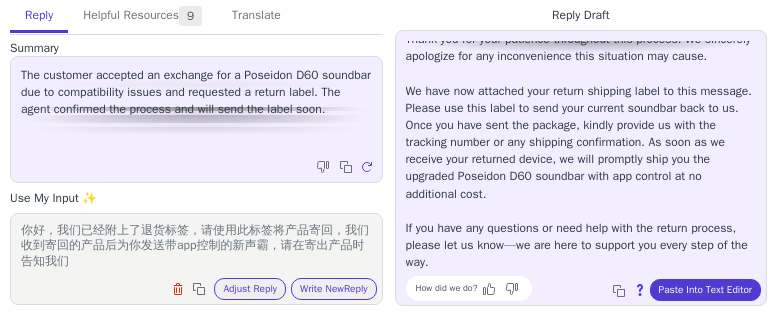 scroll, scrollTop: 80, scrollLeft: 0, axis: vertical 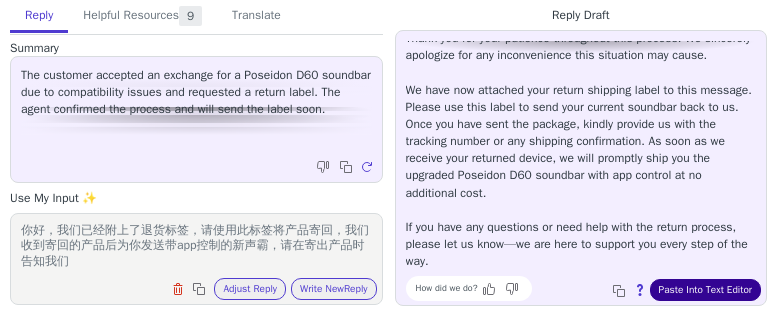 click on "Paste Into Text Editor" at bounding box center (705, 290) 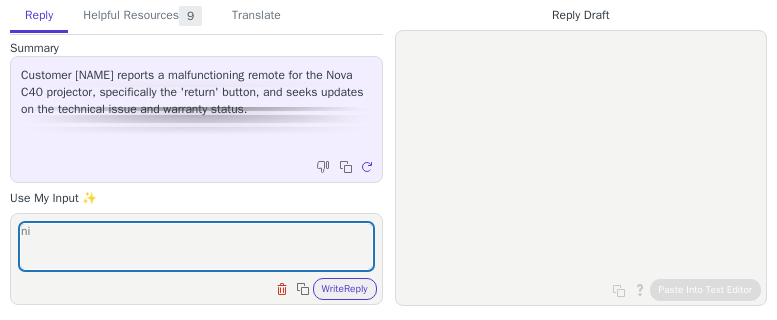 scroll, scrollTop: 0, scrollLeft: 0, axis: both 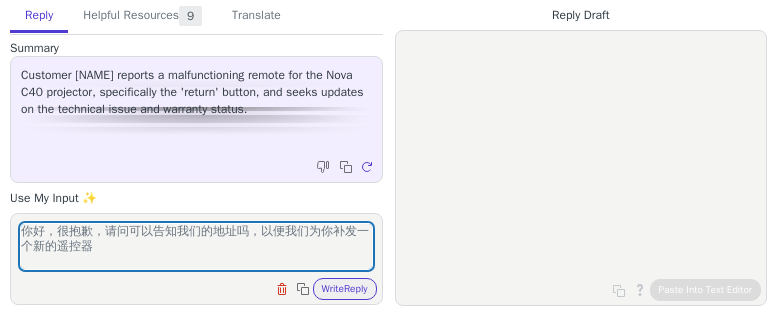 click on "你好，很抱歉，请问可以告知我们的地址吗，以便我们为你补发一个新的遥控器" at bounding box center (196, 246) 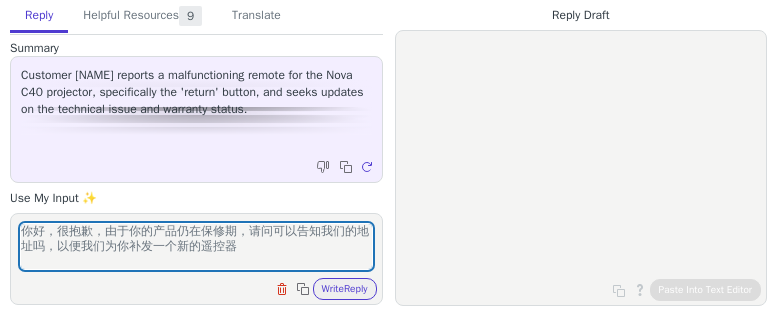 type on "你好，很抱歉，由于你的产品仍在保修期，请问可以告知我们的地址吗，以便我们为你补发一个新的遥控器" 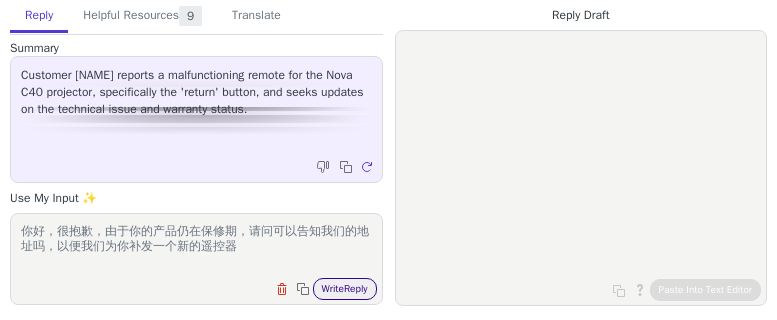 click on "Write  Reply" at bounding box center (345, 289) 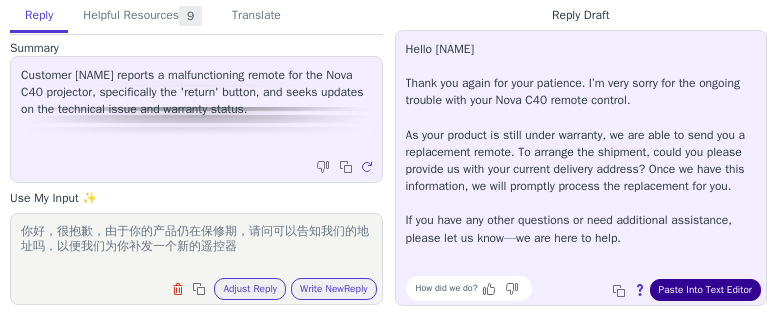 click on "Paste Into Text Editor" at bounding box center (705, 290) 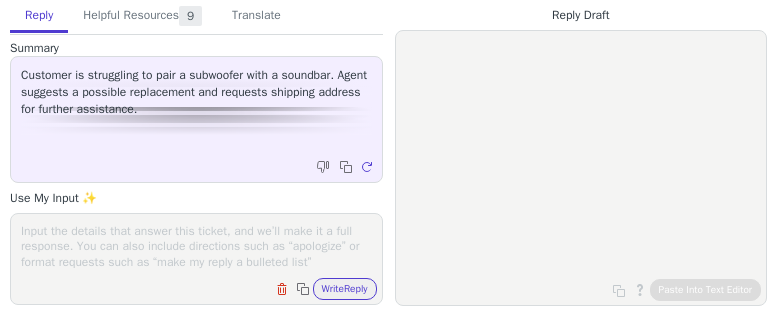 drag, startPoint x: 0, startPoint y: 0, endPoint x: 150, endPoint y: 243, distance: 285.56784 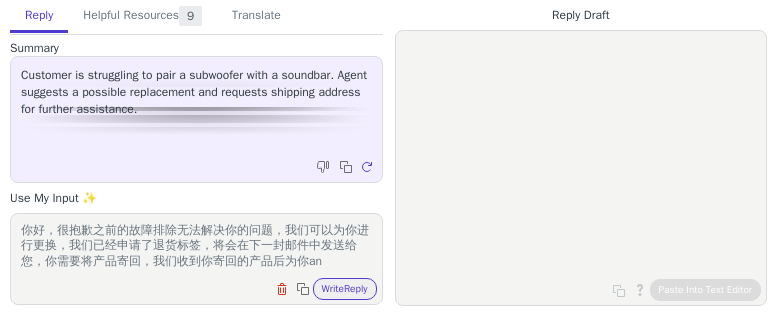 scroll, scrollTop: 17, scrollLeft: 0, axis: vertical 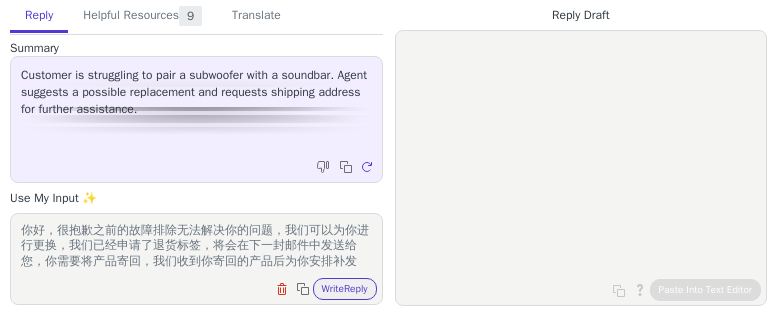 type on "你好，很抱歉之前的故障排除无法解决你的问题，我们可以为你进行更换，我们已经申请了退货标签，将会在下一封邮件中发送给您，你需要将产品寄回，我们收到你寄回的产品后为你安排补发" 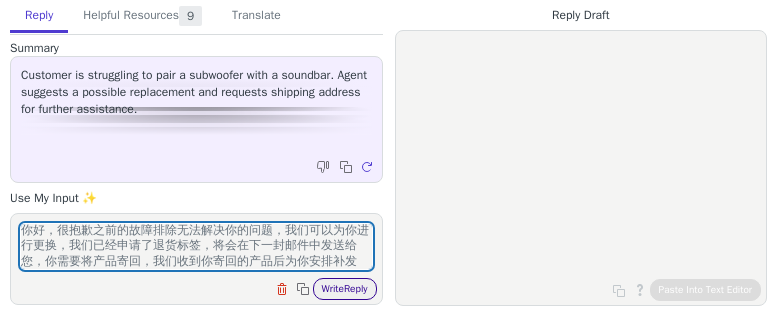click on "Write  Reply" at bounding box center [345, 289] 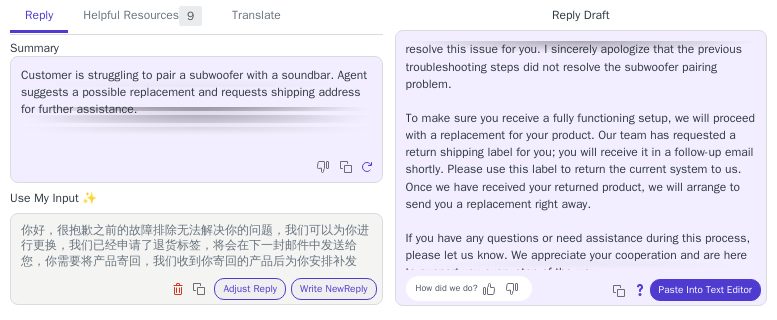 scroll, scrollTop: 97, scrollLeft: 0, axis: vertical 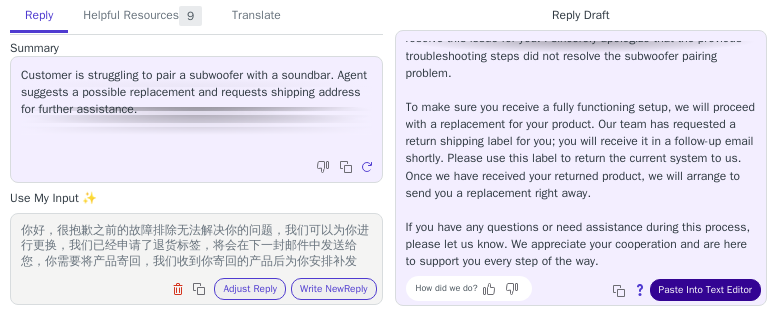 click on "Paste Into Text Editor" at bounding box center [705, 290] 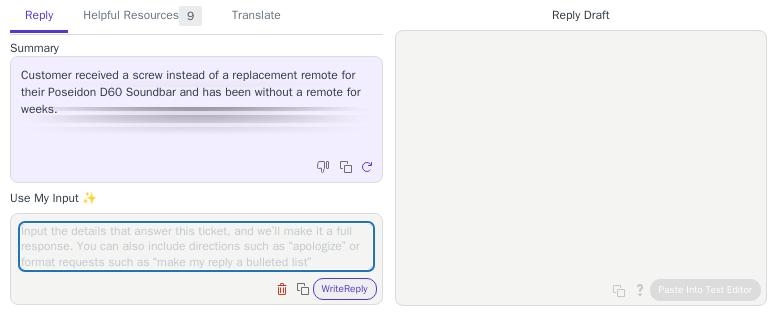 scroll, scrollTop: 0, scrollLeft: 0, axis: both 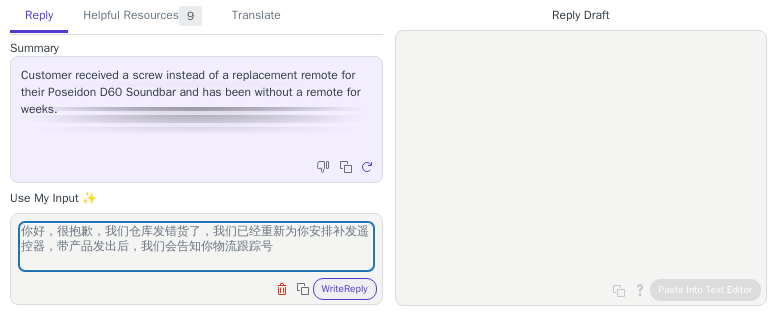 type on "你好，很抱歉，我们仓库发错货了，我们已经重新为你安排补发遥控器，带产品发出后，我们会告知你物流跟踪号" 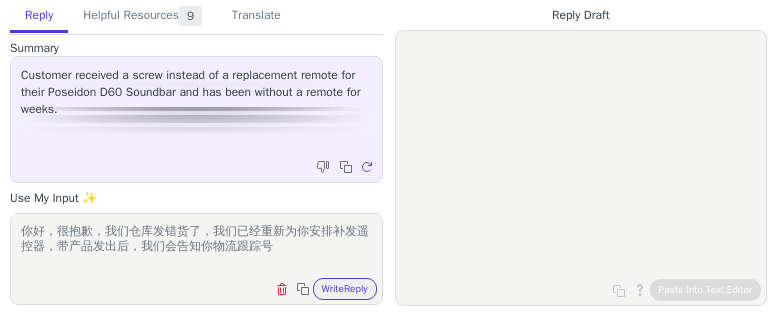 click on "Clear field Copy to clipboard Write  Reply" at bounding box center (206, 287) 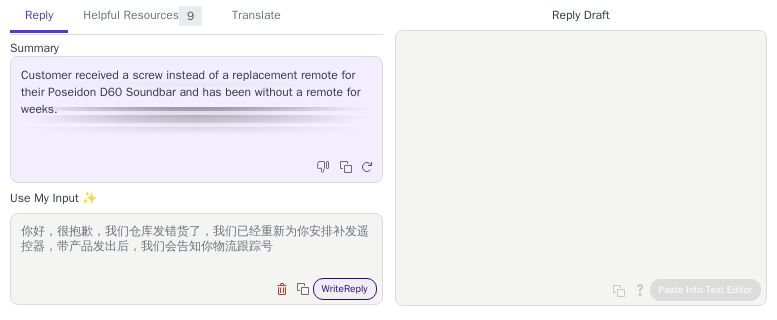 click on "Write  Reply" at bounding box center (345, 289) 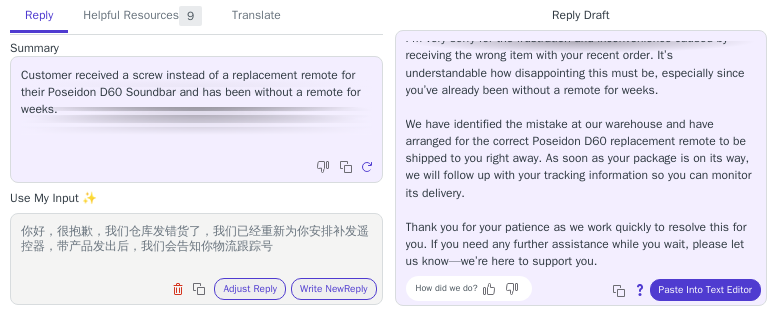 scroll, scrollTop: 80, scrollLeft: 0, axis: vertical 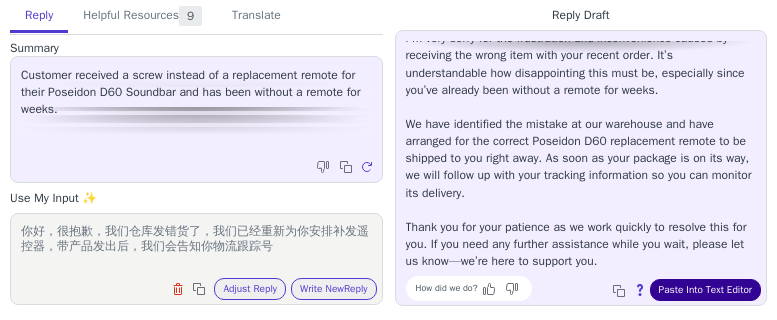 click on "Paste Into Text Editor" at bounding box center [705, 290] 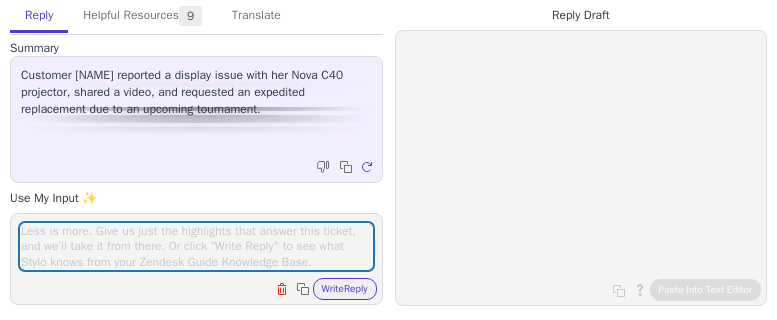 scroll, scrollTop: 0, scrollLeft: 0, axis: both 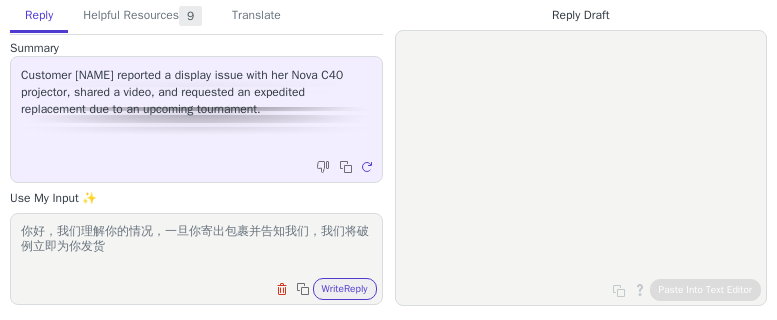 click on "你好，我们理解你的情况，一旦你寄出包裹并告知我们，我们将破例立即为你发货" at bounding box center [196, 246] 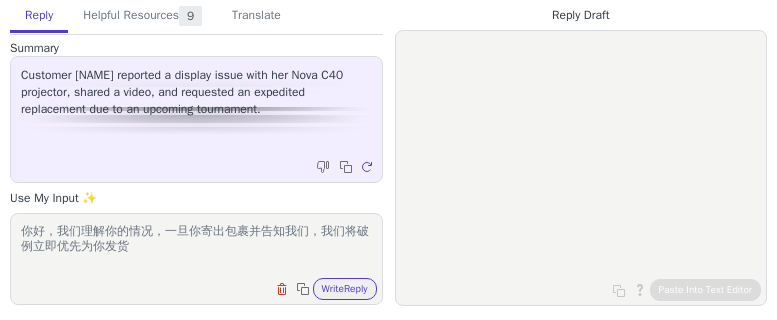 click on "你好，我们理解你的情况，一旦你寄出包裹并告知我们，我们将破例立即优先为你发货" at bounding box center (196, 246) 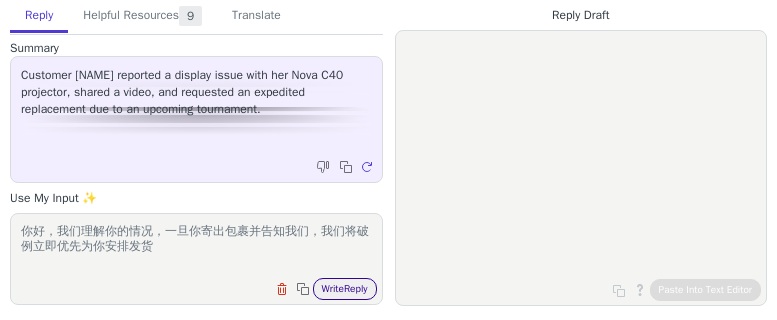 type on "你好，我们理解你的情况，一旦你寄出包裹并告知我们，我们将破例立即优先为你安排发货" 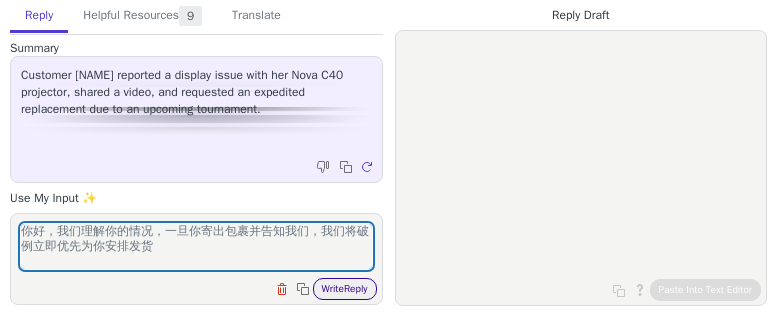 click on "Write  Reply" at bounding box center [345, 289] 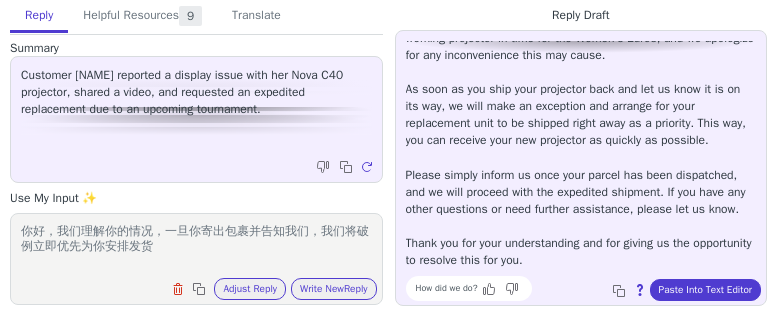 scroll, scrollTop: 131, scrollLeft: 0, axis: vertical 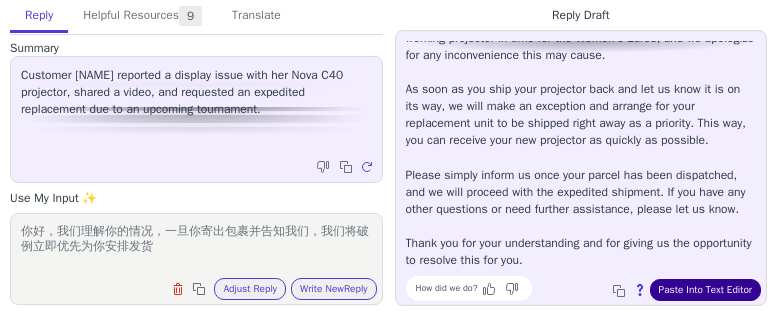 click on "Paste Into Text Editor" at bounding box center [705, 290] 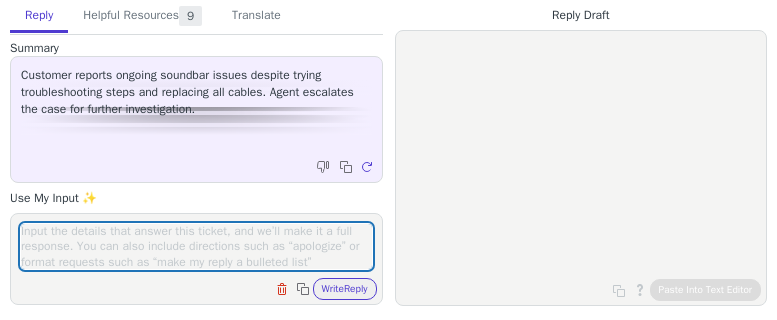 scroll, scrollTop: 0, scrollLeft: 0, axis: both 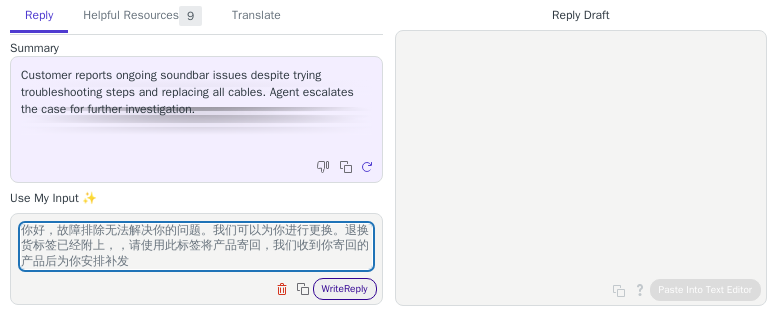 type on "你好，故障排除无法解决你的问题。我们可以为你进行更换。退换货标签已经附上，，请使用此标签将产品寄回，我们收到你寄回的产品后为你安排补发" 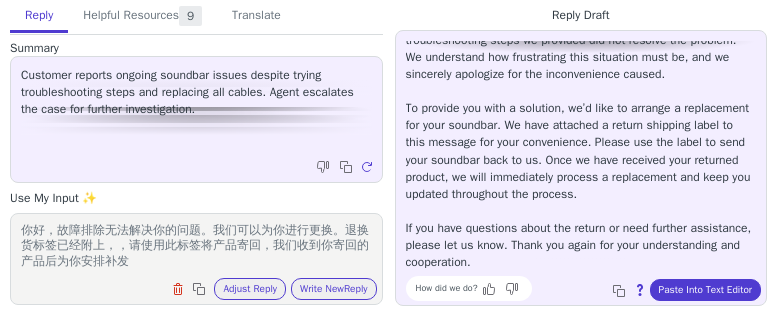 scroll, scrollTop: 114, scrollLeft: 0, axis: vertical 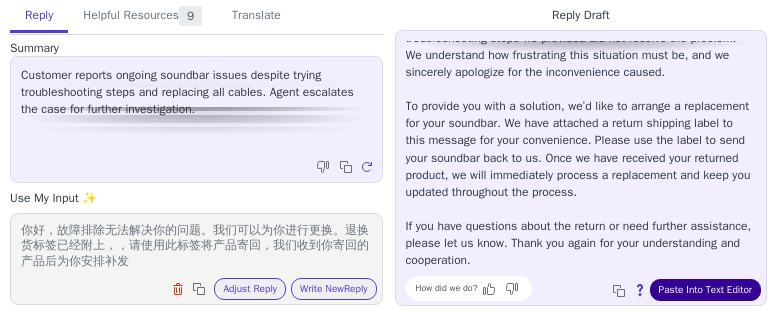 click on "Paste Into Text Editor" at bounding box center (705, 290) 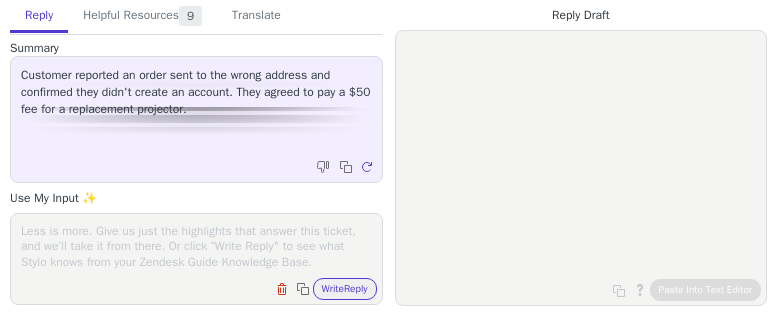 scroll, scrollTop: 0, scrollLeft: 0, axis: both 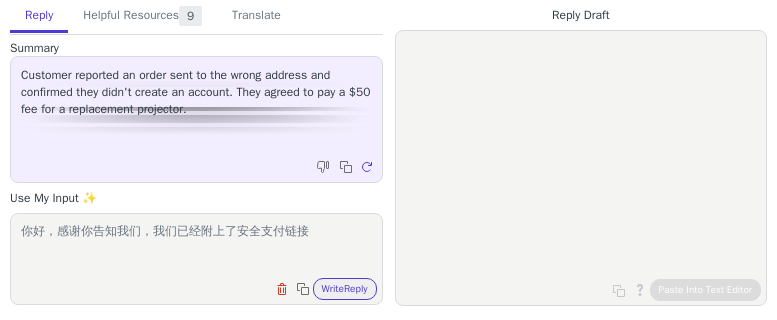 paste on "https://www.ultimea.com/55617683534/invoices/a10bff9608ae493a207c1f6f6d78fcdc" 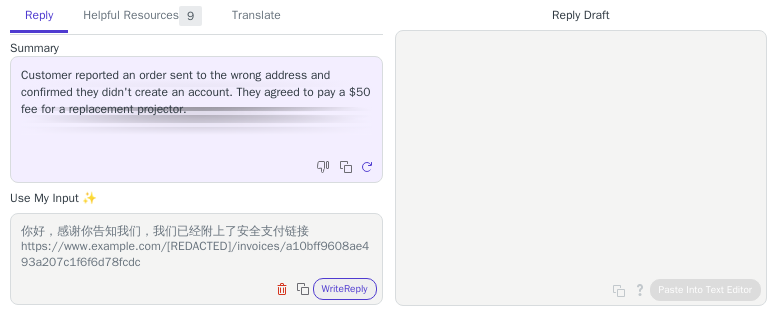 scroll, scrollTop: 1, scrollLeft: 0, axis: vertical 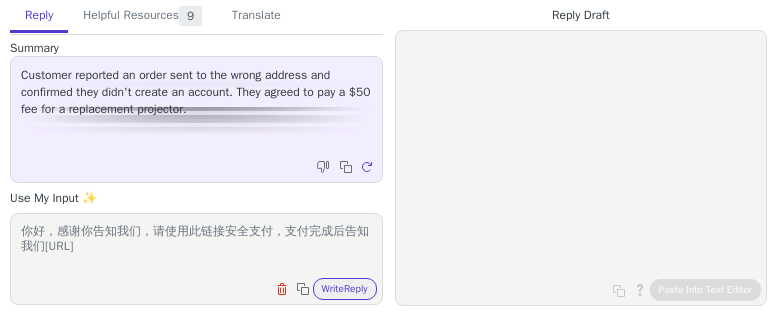 click on "你好，感谢你告知我们，请使用此链接安全支付，支付完成后告知我们https://www.ultimea.com/55617683534/invoices/a10bff9608ae493a207c1f6f6d78fcdc" at bounding box center (196, 246) 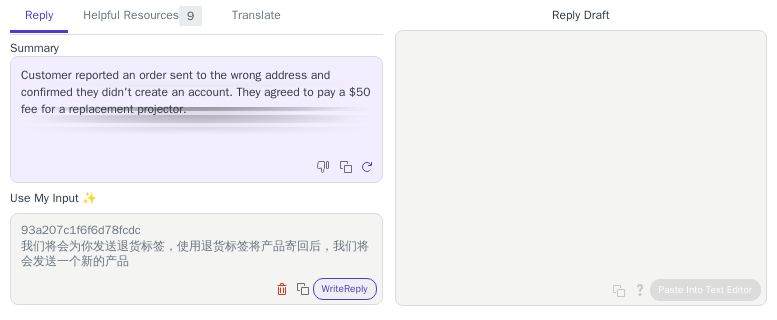 scroll, scrollTop: 0, scrollLeft: 0, axis: both 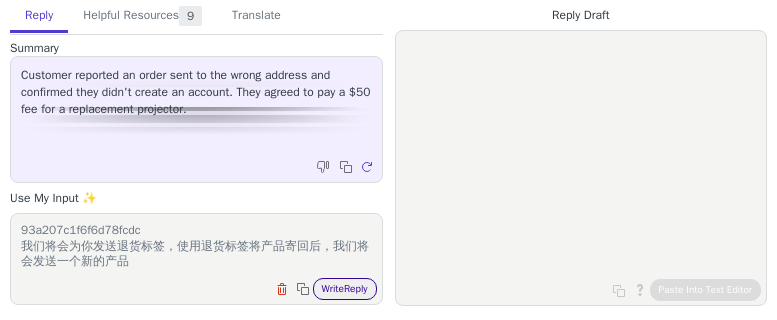 type on "你好，感谢你告知我们，请使用此链接安全支付，支付完成后告知我们https://www.ultimea.com/55617683534/invoices/a10bff9608ae493a207c1f6f6d78fcdc
我们将会为你发送退货标签，使用退货标签将产品寄回后，我们将会发送一个新的产品" 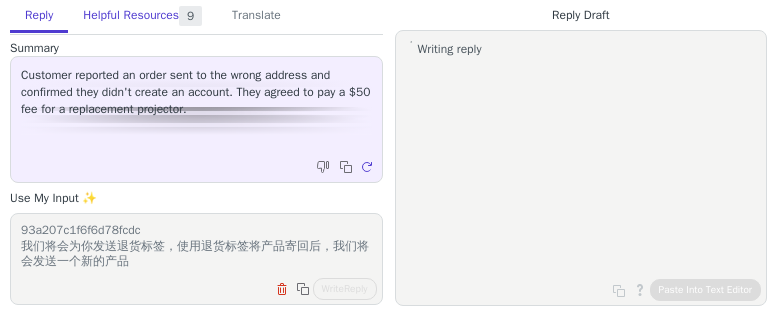 scroll, scrollTop: 1, scrollLeft: 0, axis: vertical 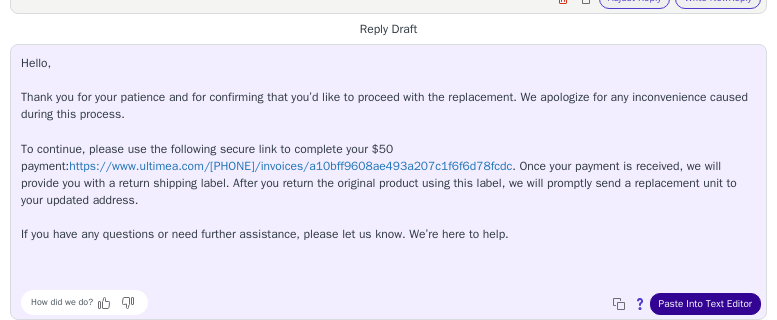 click on "Paste Into Text Editor" at bounding box center [705, 304] 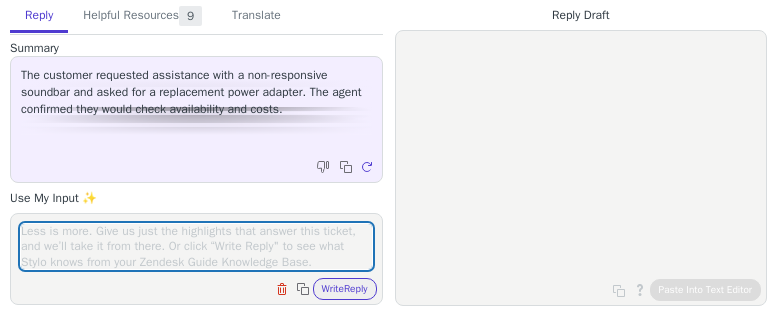 scroll, scrollTop: 0, scrollLeft: 0, axis: both 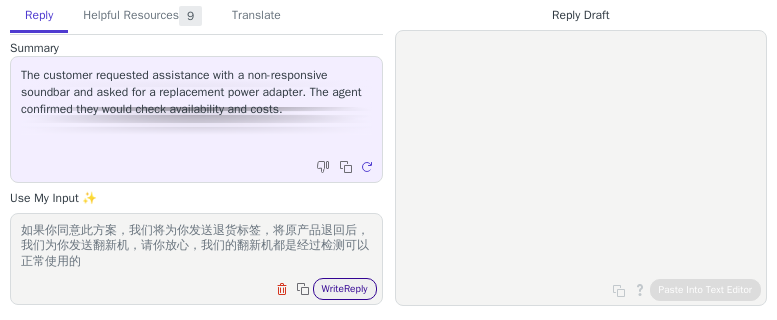type on "你好，很抱歉，我们目前nova S50电源适配器没有库存，我们可以为你更换一个翻新机，你只需要支付50美金
如果你同意此方案，我们将为你发送退货标签，将原产品退回后，我们为你发送翻新机，请你放心，我们的翻新机都是经过检测可以正常使用的" 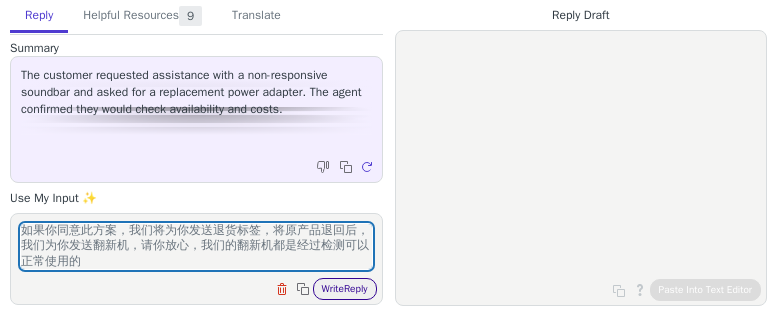 click on "Write  Reply" at bounding box center [345, 289] 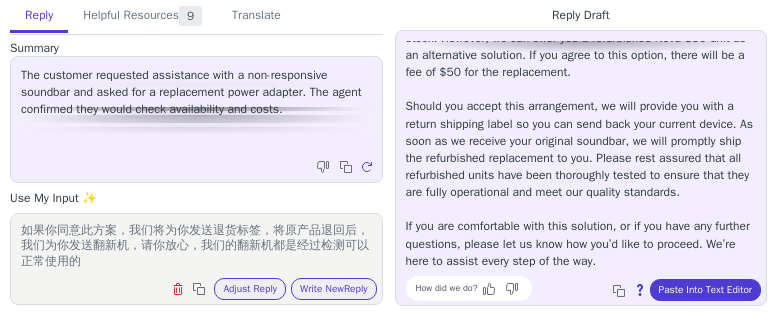 scroll, scrollTop: 182, scrollLeft: 0, axis: vertical 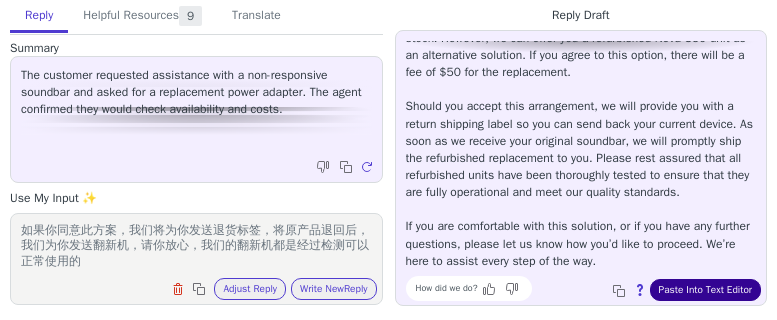 click on "Paste Into Text Editor" at bounding box center (705, 290) 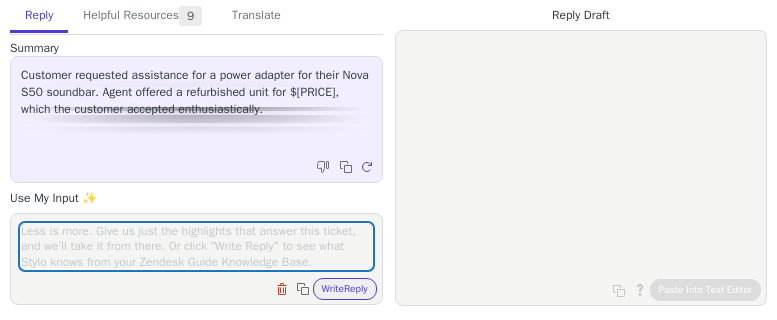 scroll, scrollTop: 0, scrollLeft: 0, axis: both 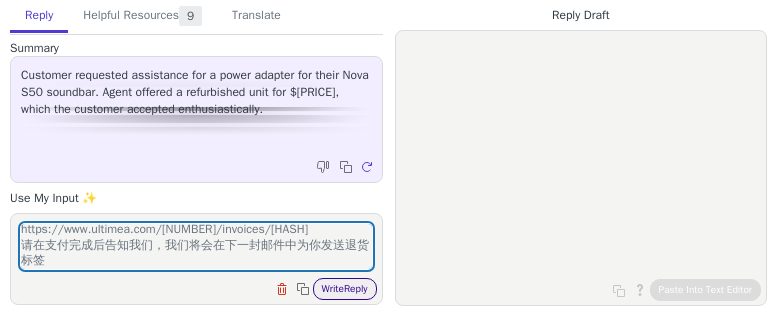 type on "你好，感谢你告知我们，安全支付链接已经附上：https://www.ultimea.com/[NUMBER]/invoices/[HASH]
请在支付完成后告知我们，我们将会在下一封邮件中为你发送退货标签" 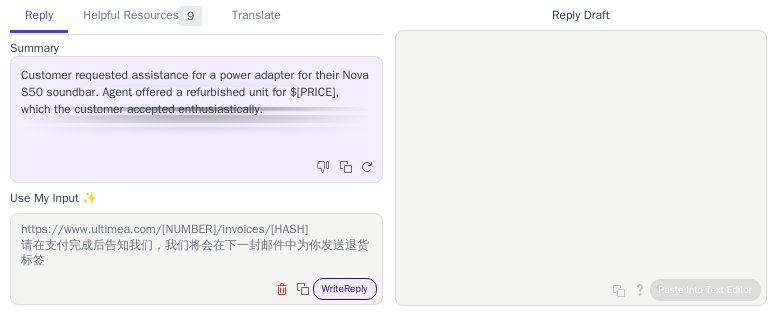 click on "Write  Reply" at bounding box center [345, 289] 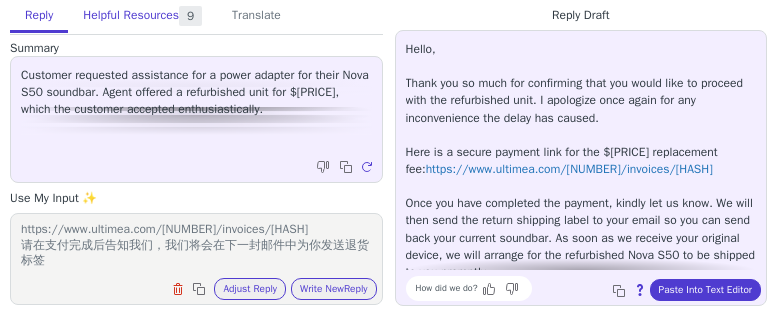scroll, scrollTop: 1, scrollLeft: 0, axis: vertical 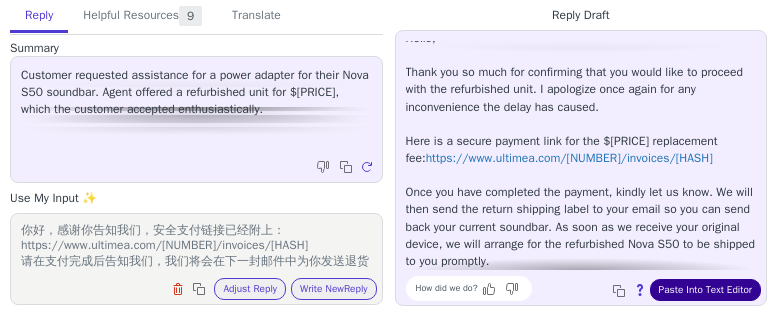 click on "Paste Into Text Editor" at bounding box center (705, 290) 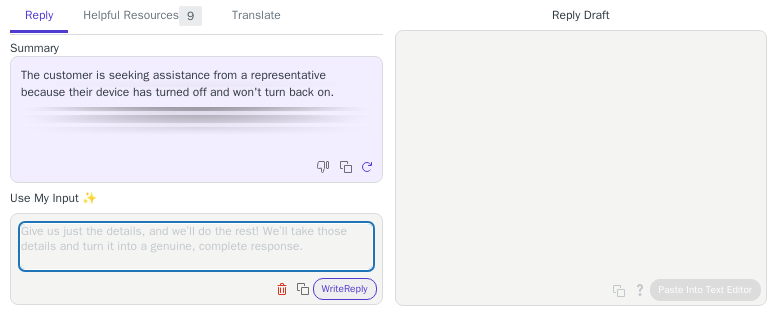 scroll, scrollTop: 0, scrollLeft: 0, axis: both 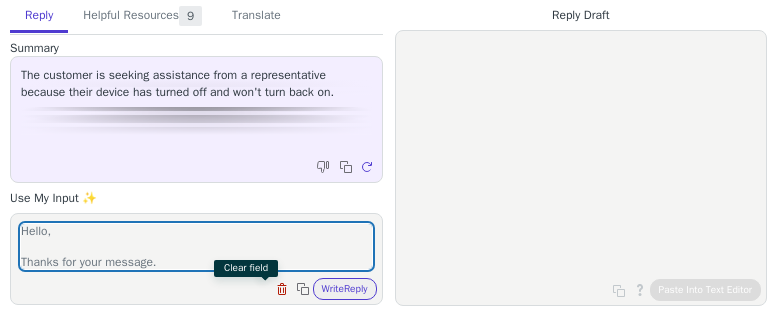 type on "Hello,
Thanks for your message.
To help resolve this issue, we suggest the following troubleshooting steps:
After you have connected the power cord, please press the Power button and wait until "----" appears on the screen of the soundbar before switching the mode.
1. If the LED on the screen does not light up, please confirm if the power adapter is properly connected.
2. If only "----" is displayed when you press the Power button after connecting to the TV and you can't switch to ARC or OPT mode via the remote control:
① Please try to switch the mode several times.
② Try to unplug the soundbar power cable, wait 30 minutes, then plug it back in and switch it on.
If the above suggestions do not resolve your issue, please tell us your order number and we will provide you with further support.
We hope we can get your forgiveness and understanding!
Warm regards,
[FIRST] [LAST]
ULTIMEA Customer Service" 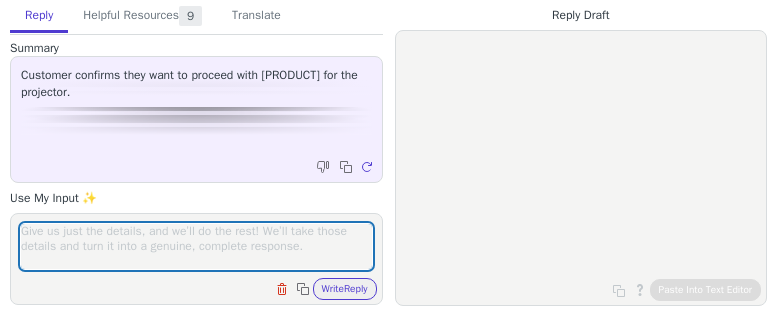 scroll, scrollTop: 0, scrollLeft: 0, axis: both 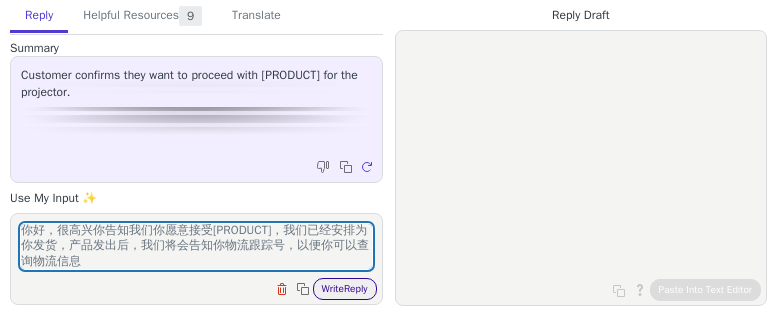 type on "你好，很高兴你告知我们你愿意接受[PRODUCT]，我们已经安排为你发货，产品发出后，我们将会告知你物流跟踪号，以便你可以查询物流信息" 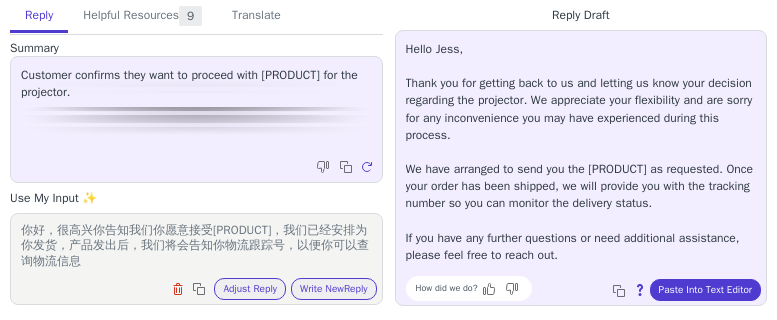 scroll, scrollTop: 11, scrollLeft: 0, axis: vertical 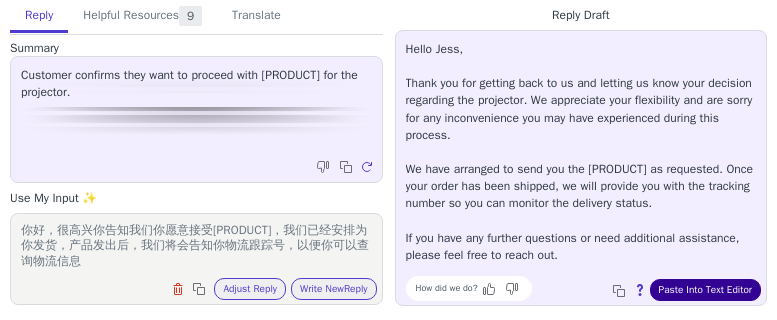 click on "Paste Into Text Editor" at bounding box center [705, 290] 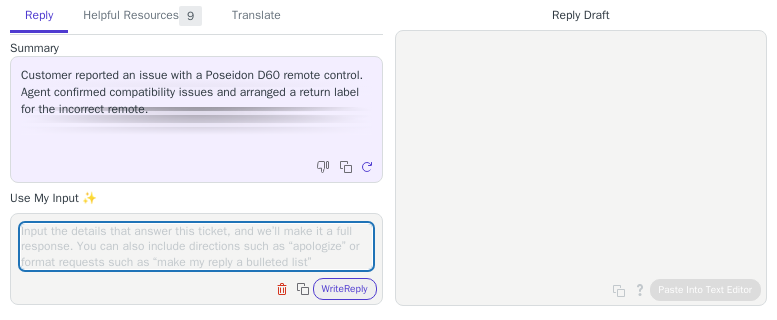 scroll, scrollTop: 0, scrollLeft: 0, axis: both 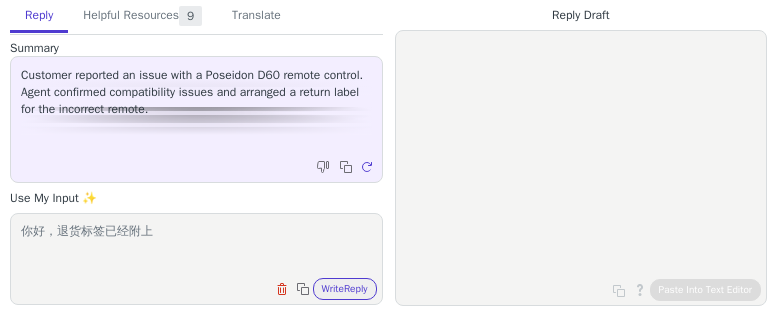 paste on "打印退货标签：打印附带的退货标签。
包装条形音箱：将条形音箱系统和所有配件安全地包装在其原包装或合适的替代包装中。
贴上标签：将退货标签贴在包裹上。
运送包裹：将包裹送至最近的运送地点；请确保在 [DAYS] 天内完成。" 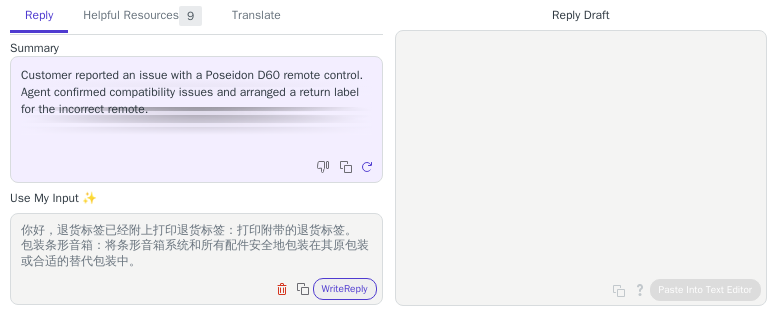 scroll, scrollTop: 0, scrollLeft: 0, axis: both 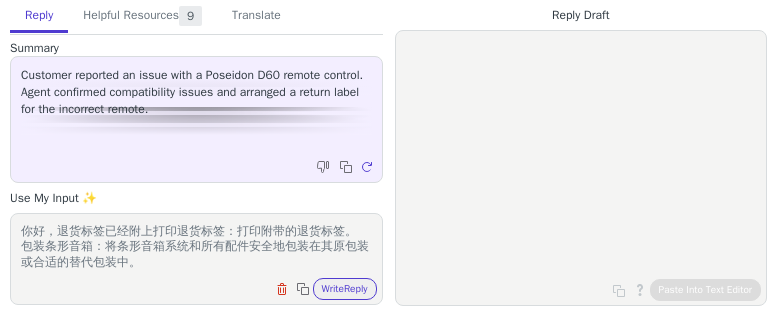 click on "你好，退货标签已经附上打印退货标签：打印附带的退货标签。
包装条形音箱：将条形音箱系统和所有配件安全地包装在其原包装或合适的替代包装中。
贴上标签：将退货标签贴在包裹上。
运送包裹：将包裹送至最近的运送地点；请确保在 [DAYS] 天内完成。" at bounding box center [196, 246] 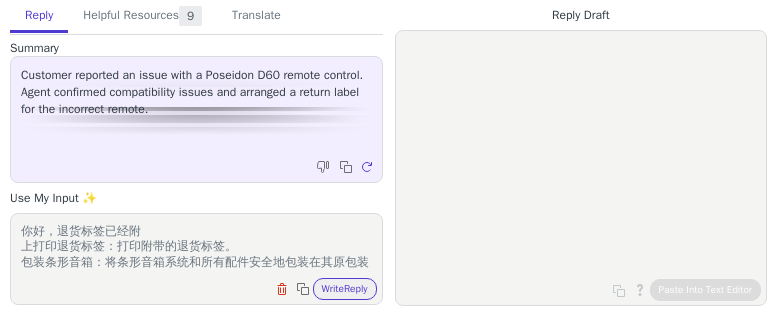 click on "你好，退货标签已经附
上打印退货标签：打印附带的退货标签。
包装条形音箱：将条形音箱系统和所有配件安全地包装在其原包装或合适的替代包装中。
贴上标签：将退货标签贴在包裹上。
运送包裹：将包裹送至最近的运送地点；请确保在 [DAYS] 天内完成。" at bounding box center [196, 246] 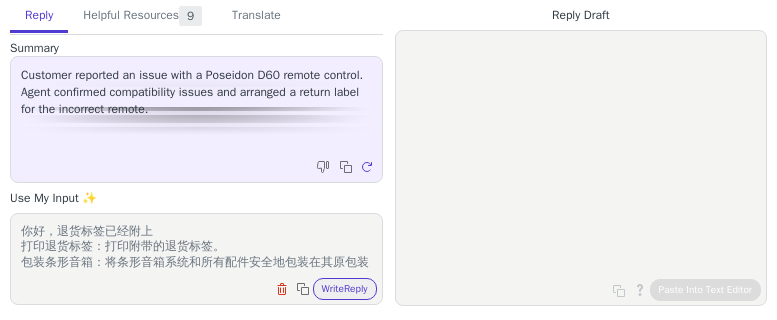 scroll, scrollTop: 78, scrollLeft: 0, axis: vertical 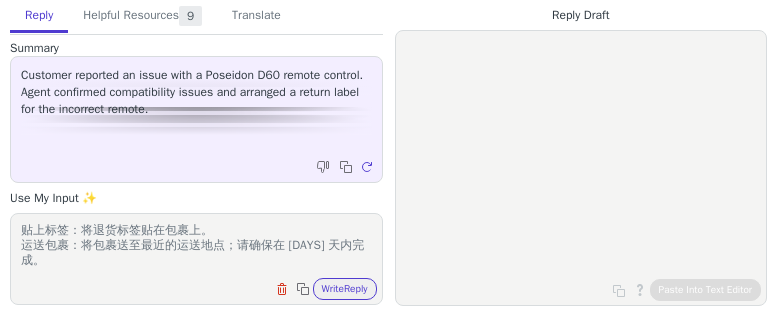 click on "你好，退货标签已经附上
打印退货标签：打印附带的退货标签。
包装条形音箱：将条形音箱系统和所有配件安全地包装在其原包装或合适的替代包装中。
贴上标签：将退货标签贴在包裹上。
运送包裹：将包裹送至最近的运送地点；请确保在 [DAYS] 天内完成。" at bounding box center [196, 246] 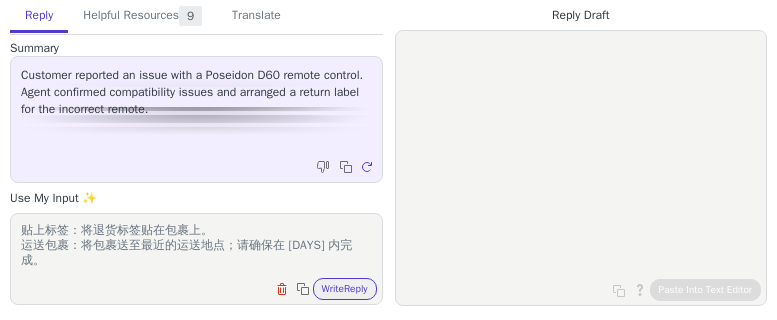 scroll, scrollTop: 76, scrollLeft: 0, axis: vertical 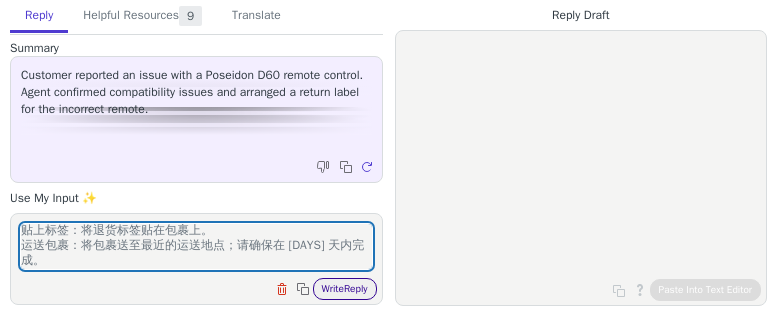 click on "Write  Reply" at bounding box center (345, 289) 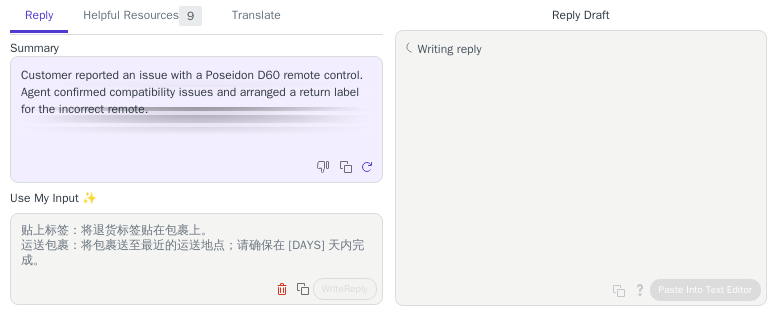 click on "你好，退货标签已经附上
打印退货标签：打印附带的退货标签。
包装条形音箱：将条形音箱系统和所有配件安全地包装在其原包装或合适的替代包装中。
贴上标签：将退货标签贴在包裹上。
运送包裹：将包裹送至最近的运送地点；请确保在 [DAYS] 天内完成。" at bounding box center (196, 246) 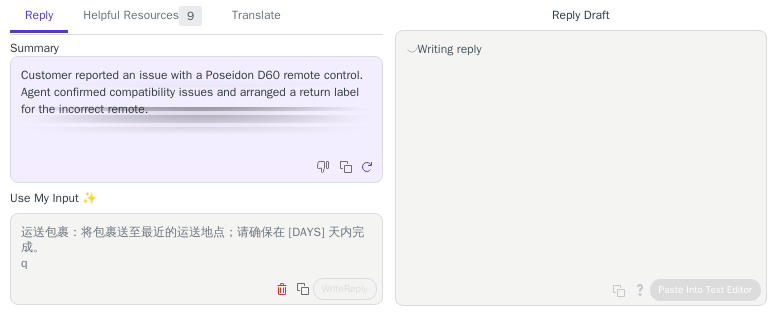 scroll, scrollTop: 78, scrollLeft: 0, axis: vertical 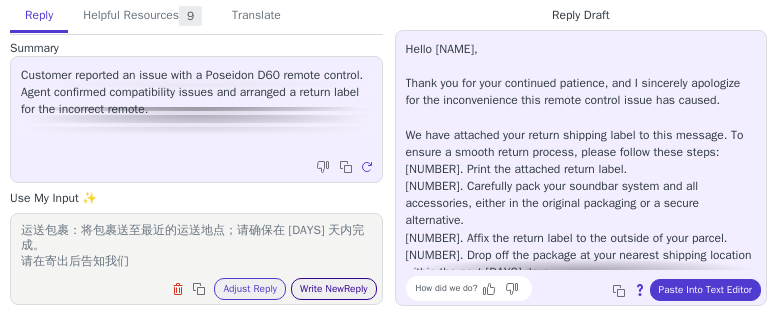 type on "你好，退货标签已经附上
打印退货标签：打印附带的退货标签。
包装条形音箱：将条形音箱系统和所有配件安全地包装在其原包装或合适的替代包装中。
贴上标签：将退货标签贴在包裹上。
运送包裹：将包裹送至最近的运送地点；请确保在 5天内完成。
请在寄出后告知我们" 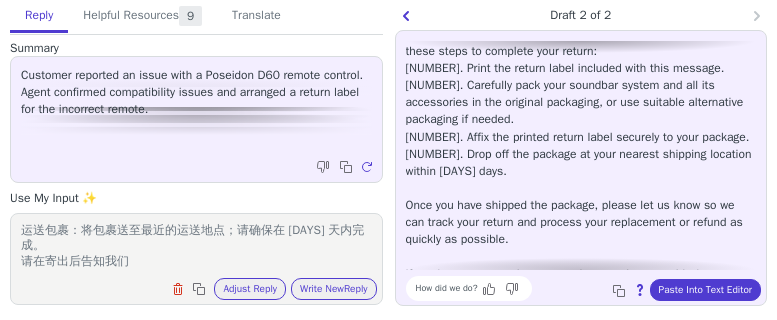 scroll, scrollTop: 148, scrollLeft: 0, axis: vertical 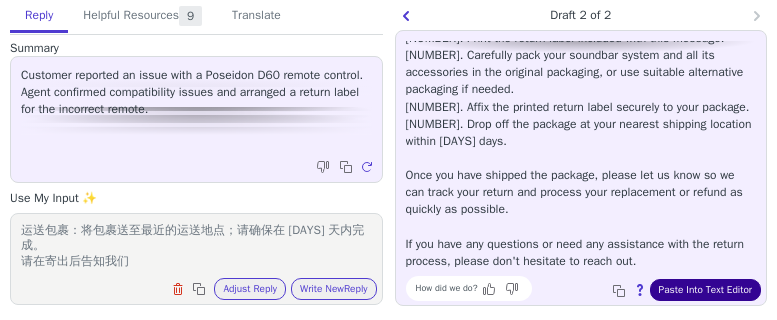 click on "Paste Into Text Editor" at bounding box center (705, 290) 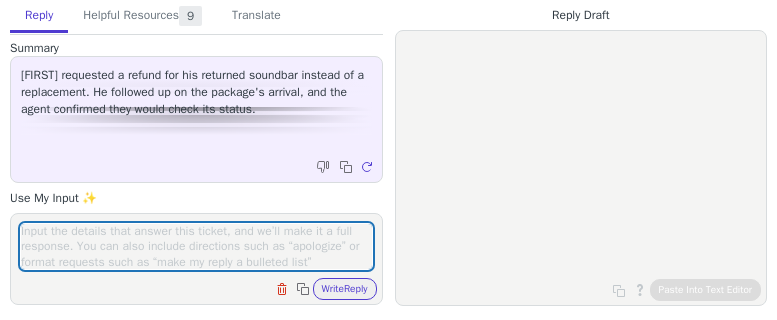 scroll, scrollTop: 0, scrollLeft: 0, axis: both 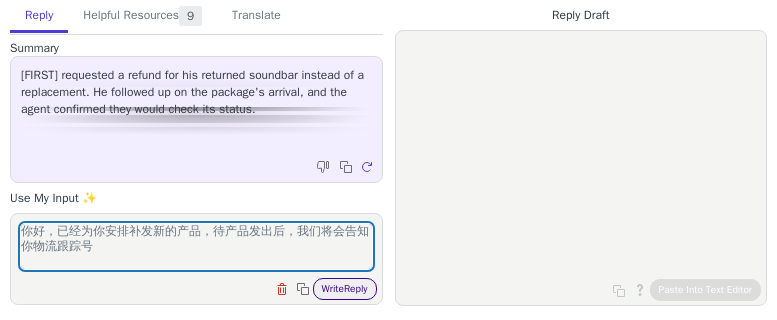 type on "你好，已经为你安排补发新的产品，待产品发出后，我们将会告知你物流跟踪号" 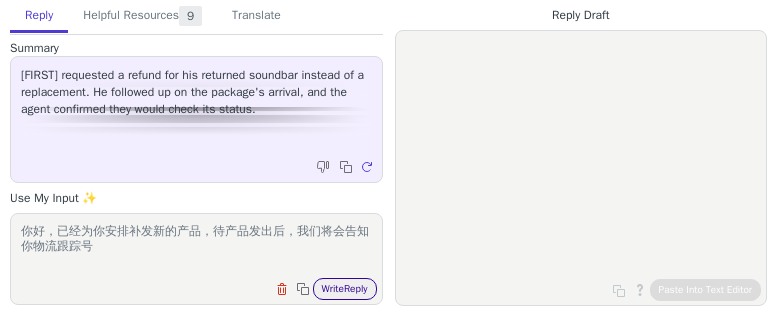 click on "Write  Reply" at bounding box center (345, 289) 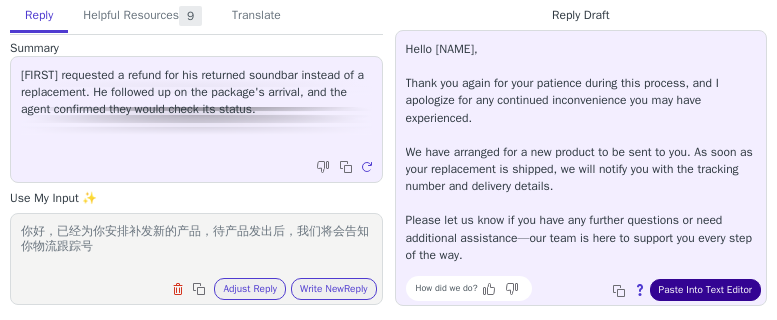 click on "Paste Into Text Editor" at bounding box center [705, 290] 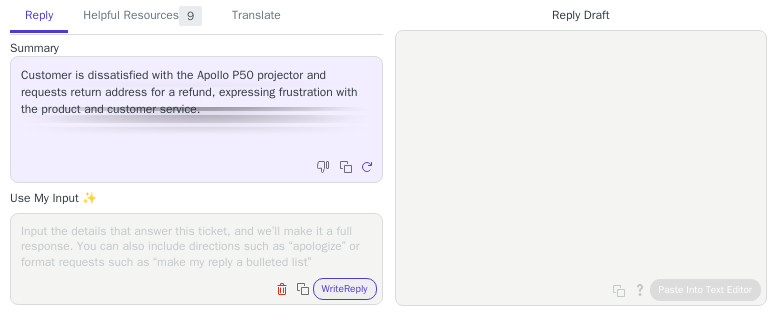 scroll, scrollTop: 0, scrollLeft: 0, axis: both 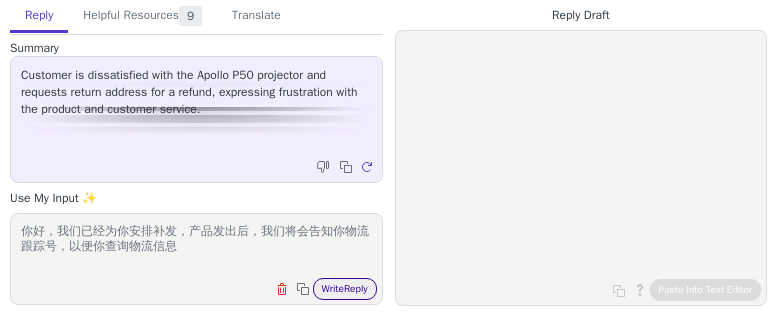type on "你好，我们已经为你安排补发，产品发出后，我们将会告知你物流跟踪号，以便你查询物流信息" 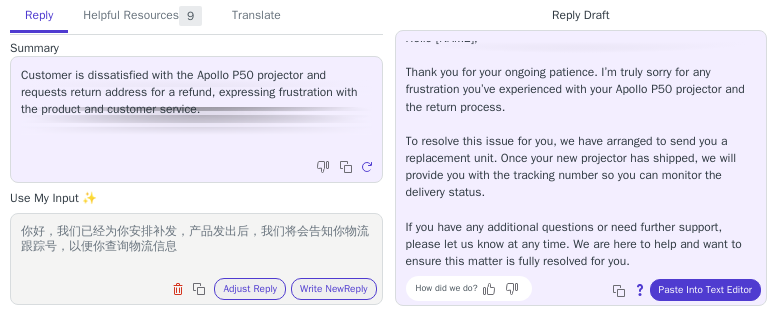 scroll, scrollTop: 28, scrollLeft: 0, axis: vertical 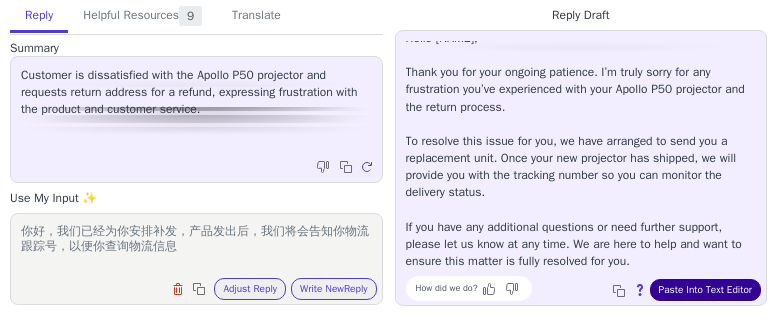 click on "Paste Into Text Editor" at bounding box center (705, 290) 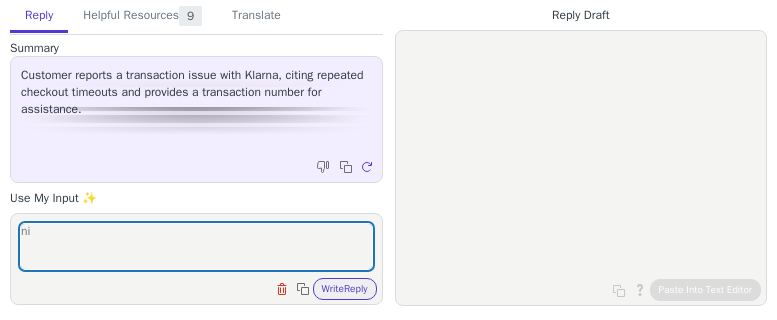 scroll, scrollTop: 0, scrollLeft: 0, axis: both 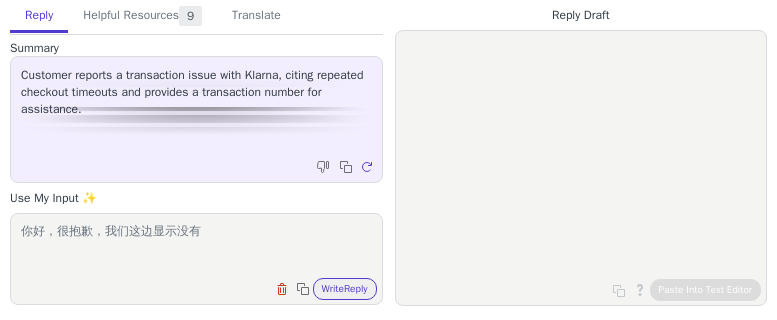 paste on "支付成功，可以让他联系Klarna那边问下哈" 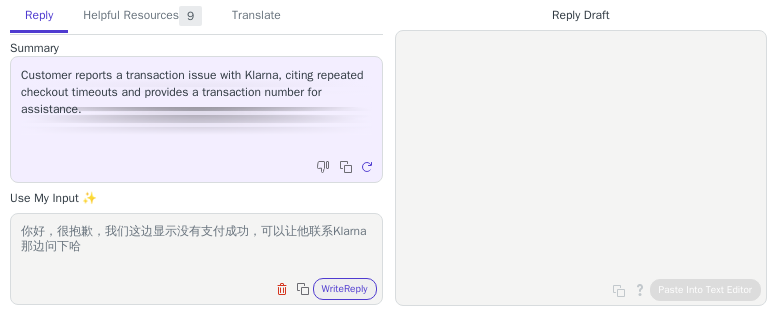 click on "你好，很抱歉，我们这边显示没有支付成功，可以让他联系Klarna那边问下哈" at bounding box center [196, 246] 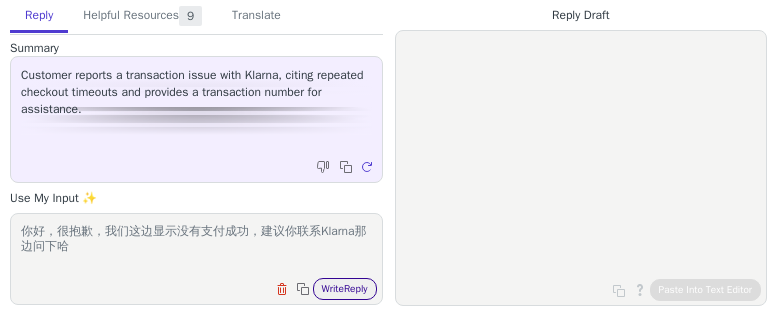 type on "你好，很抱歉，我们这边显示没有支付成功，建议你联系Klarna那边问下哈" 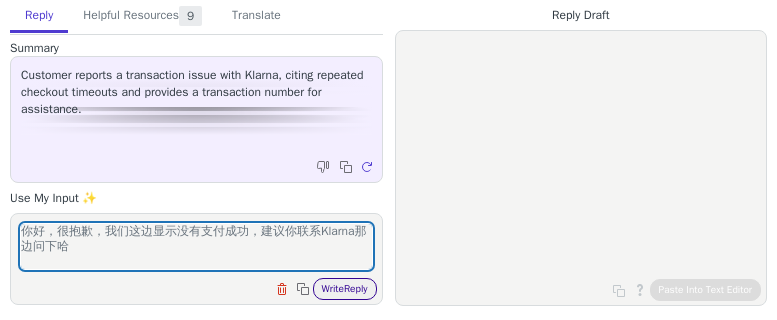 click on "Write  Reply" at bounding box center [345, 289] 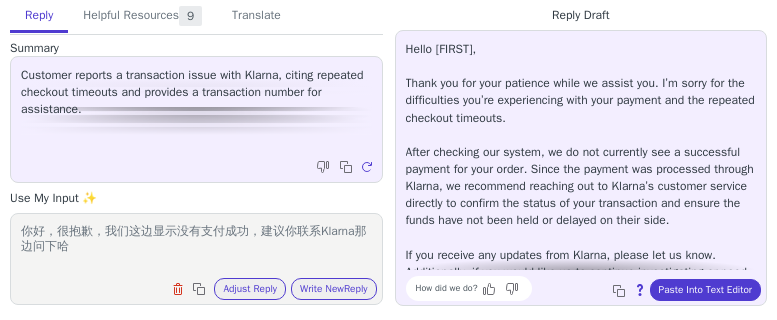 scroll, scrollTop: 114, scrollLeft: 0, axis: vertical 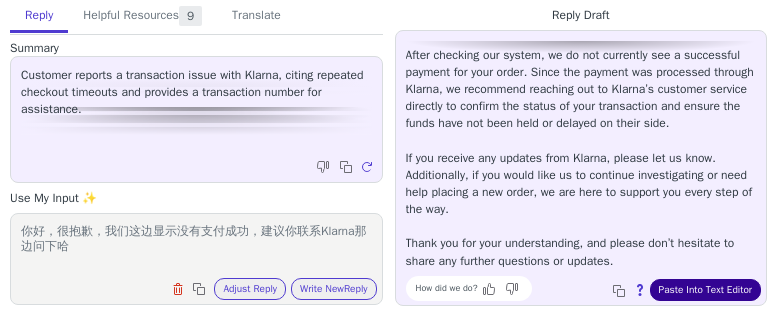 click on "Paste Into Text Editor" at bounding box center [705, 290] 